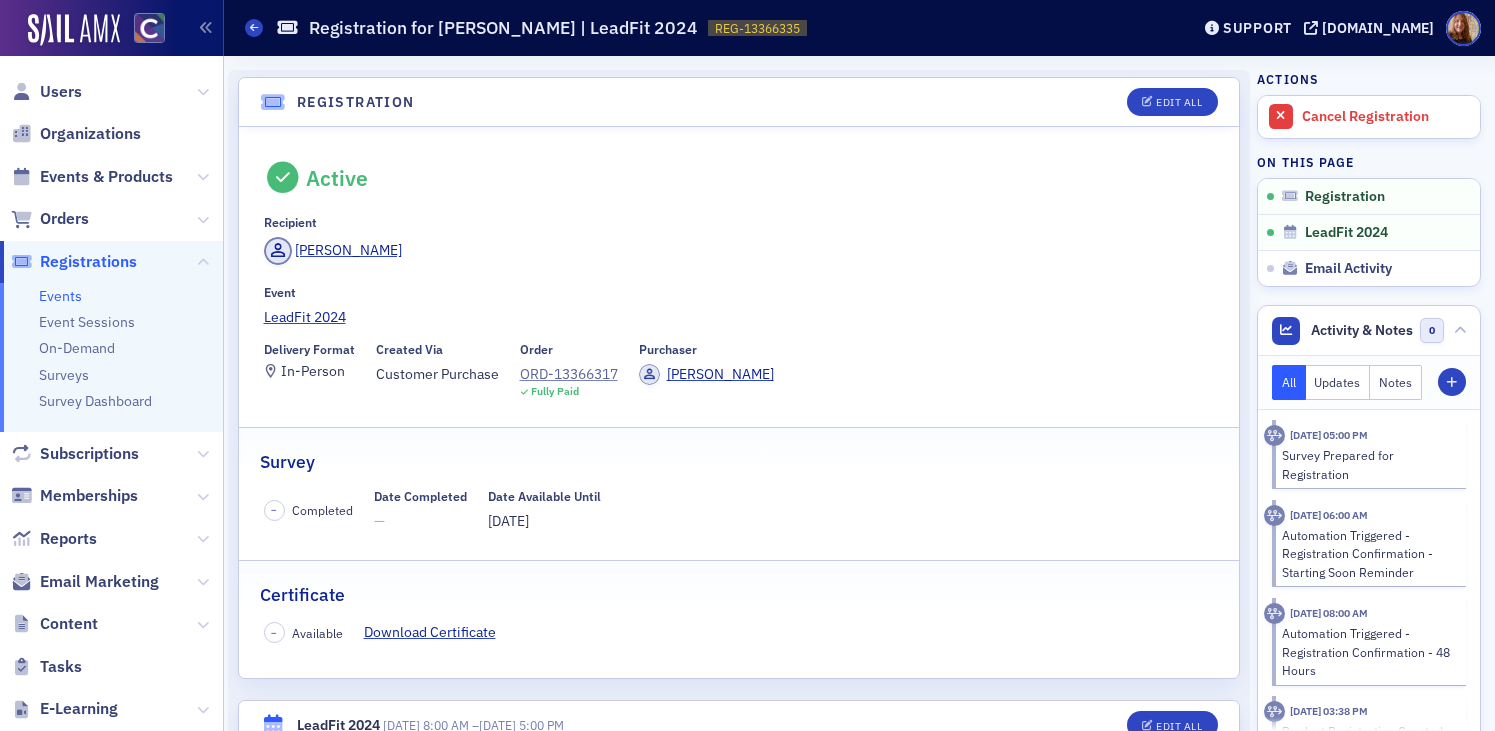 scroll, scrollTop: 0, scrollLeft: 0, axis: both 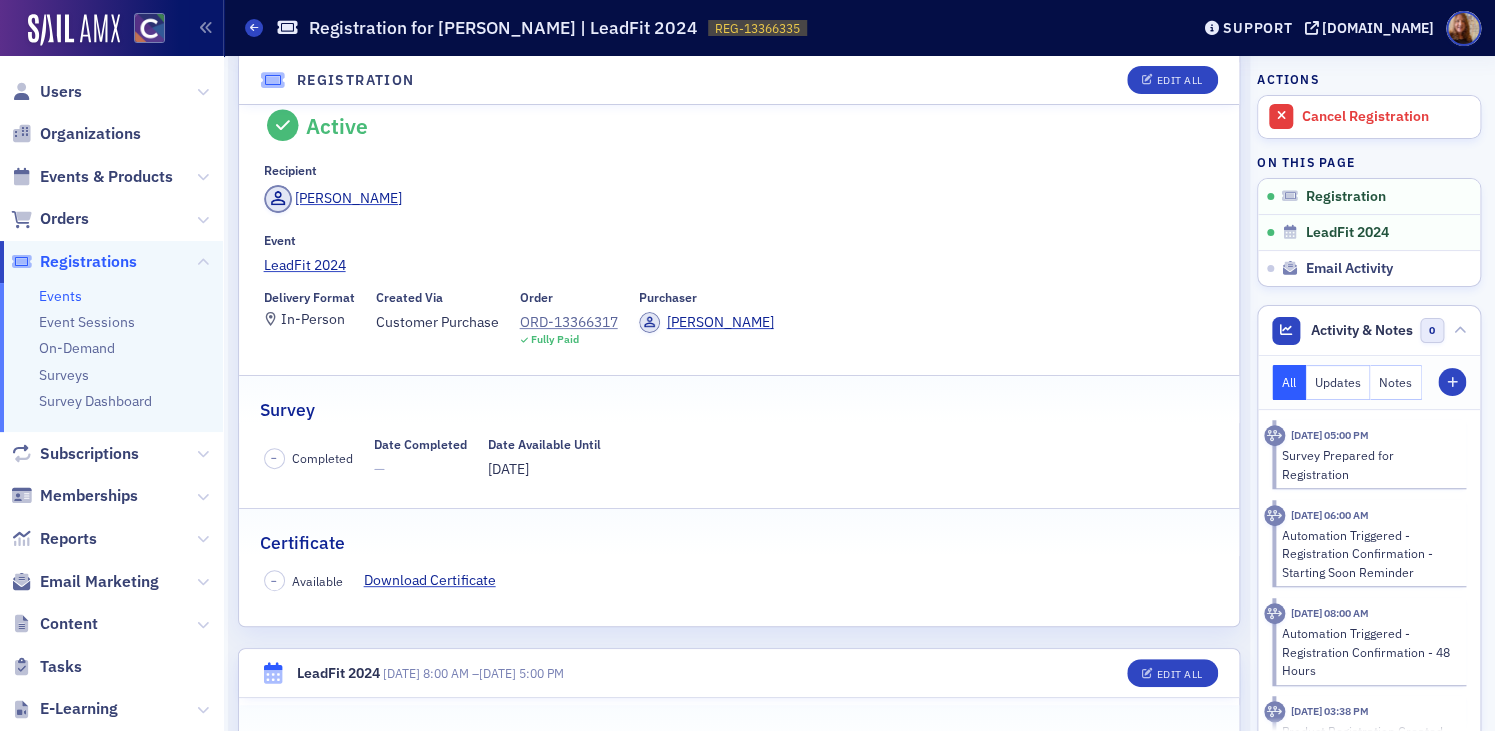 click on "Organizations" 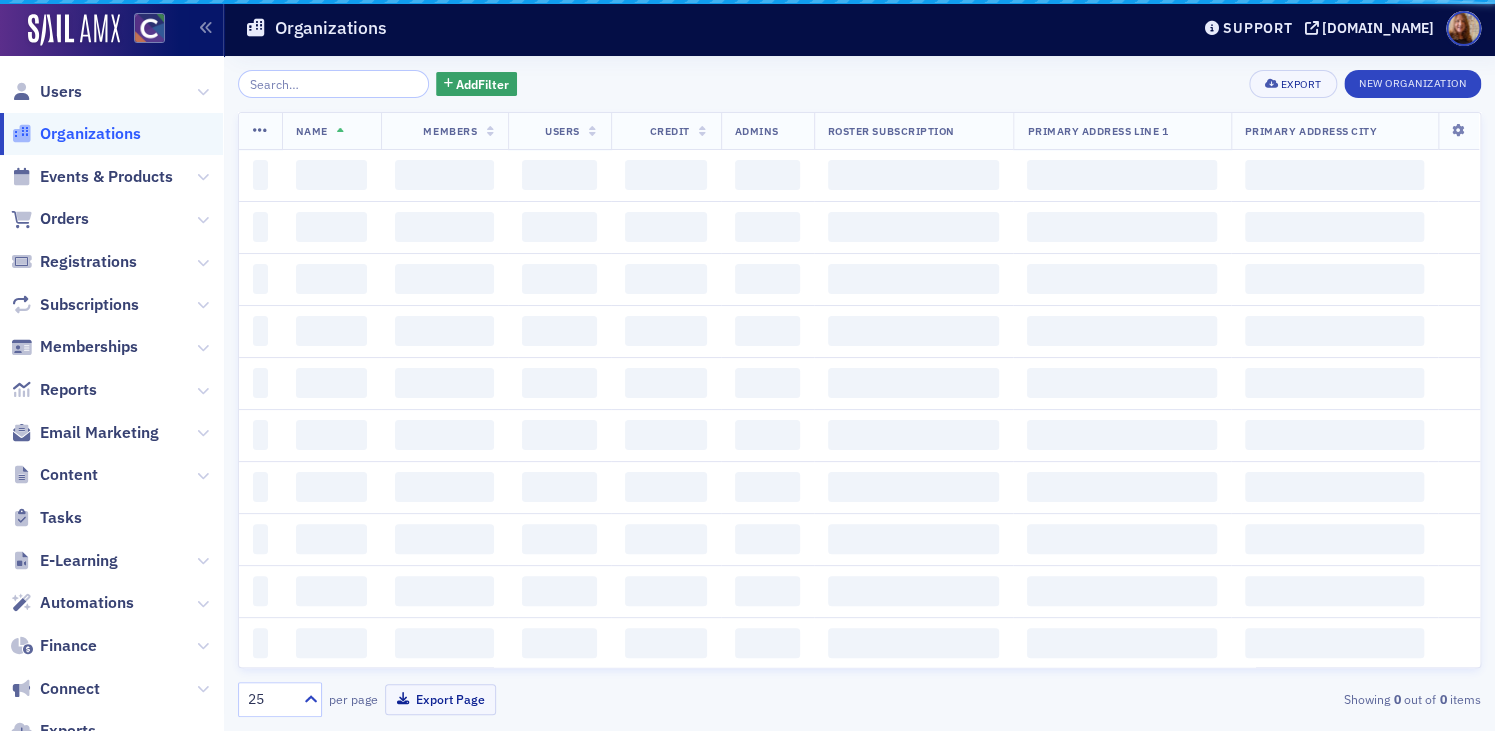 scroll, scrollTop: 0, scrollLeft: 0, axis: both 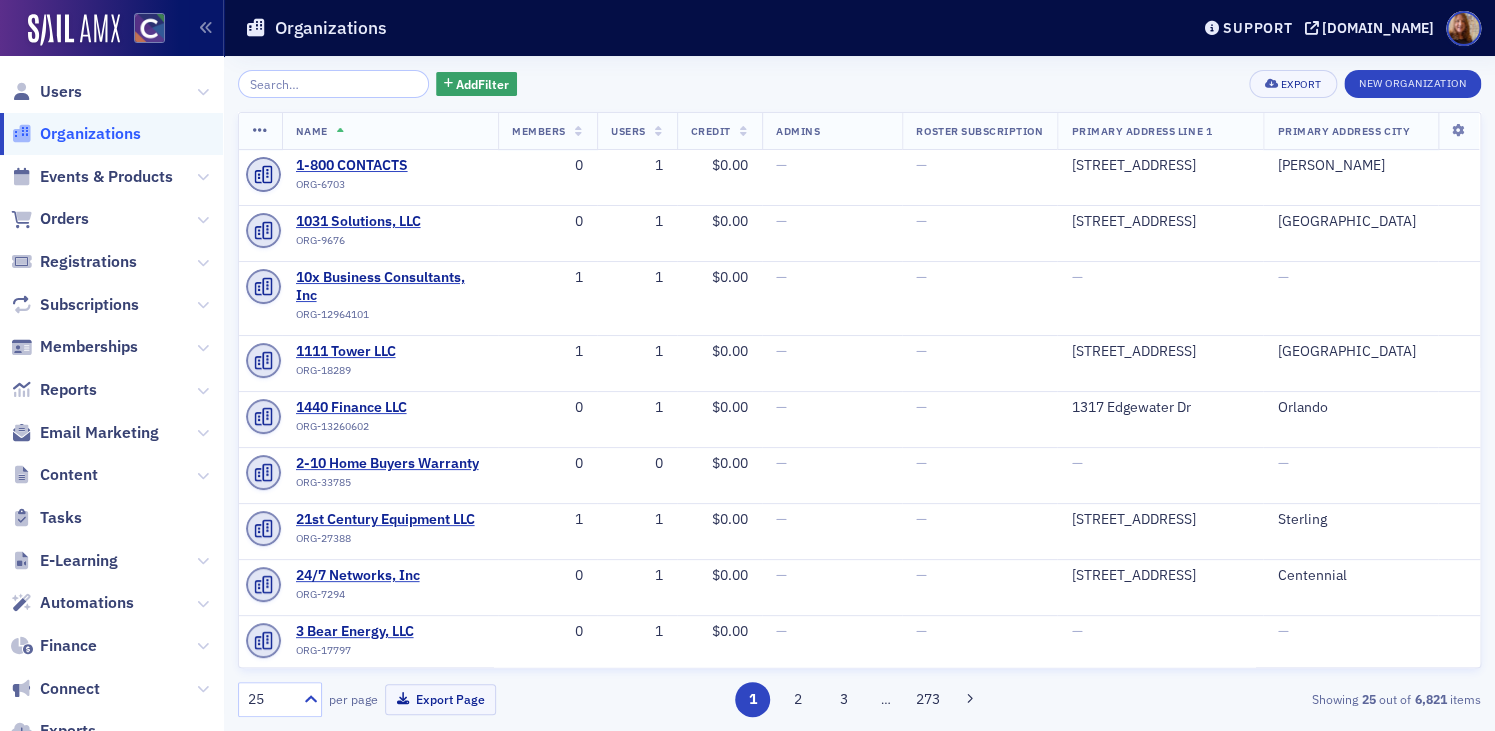 click 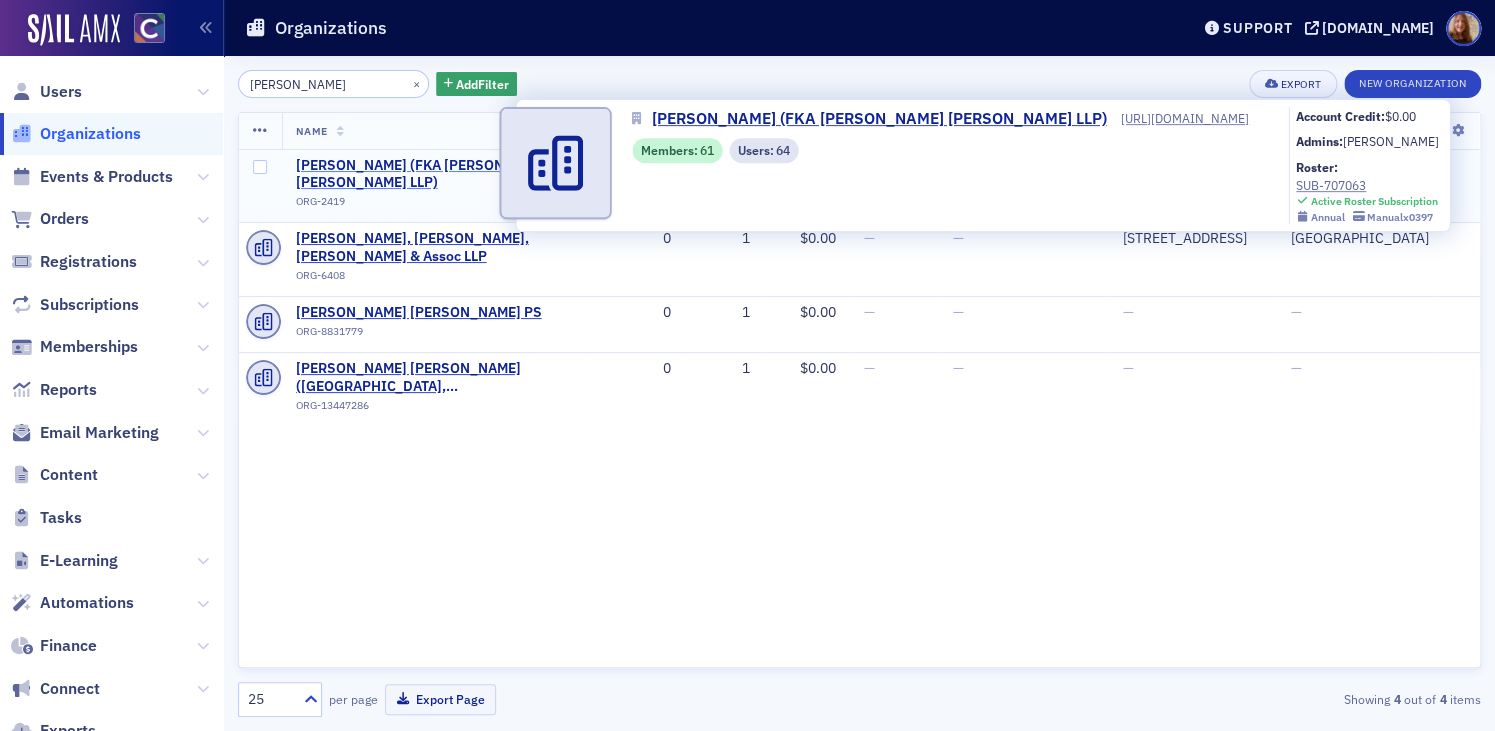 type on "moss" 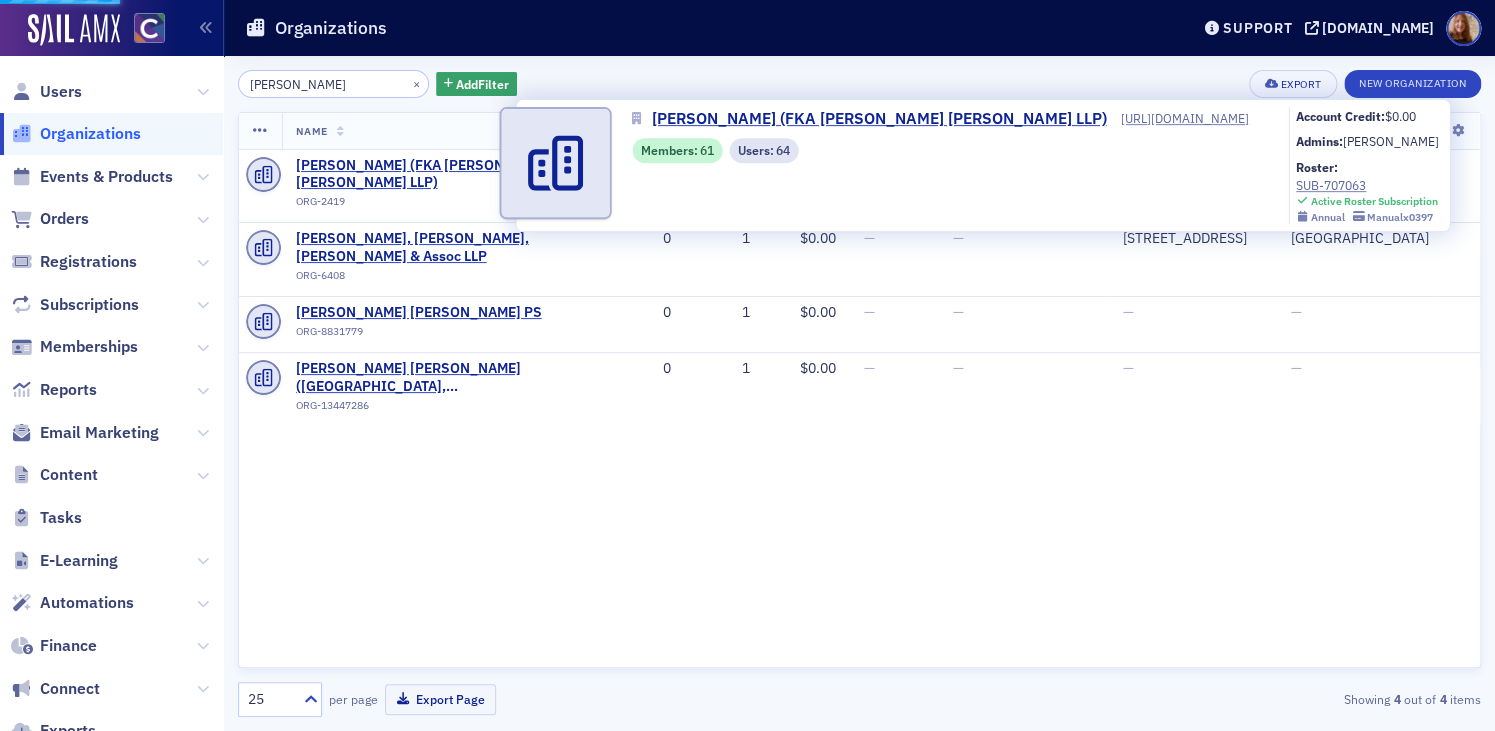 select on "US" 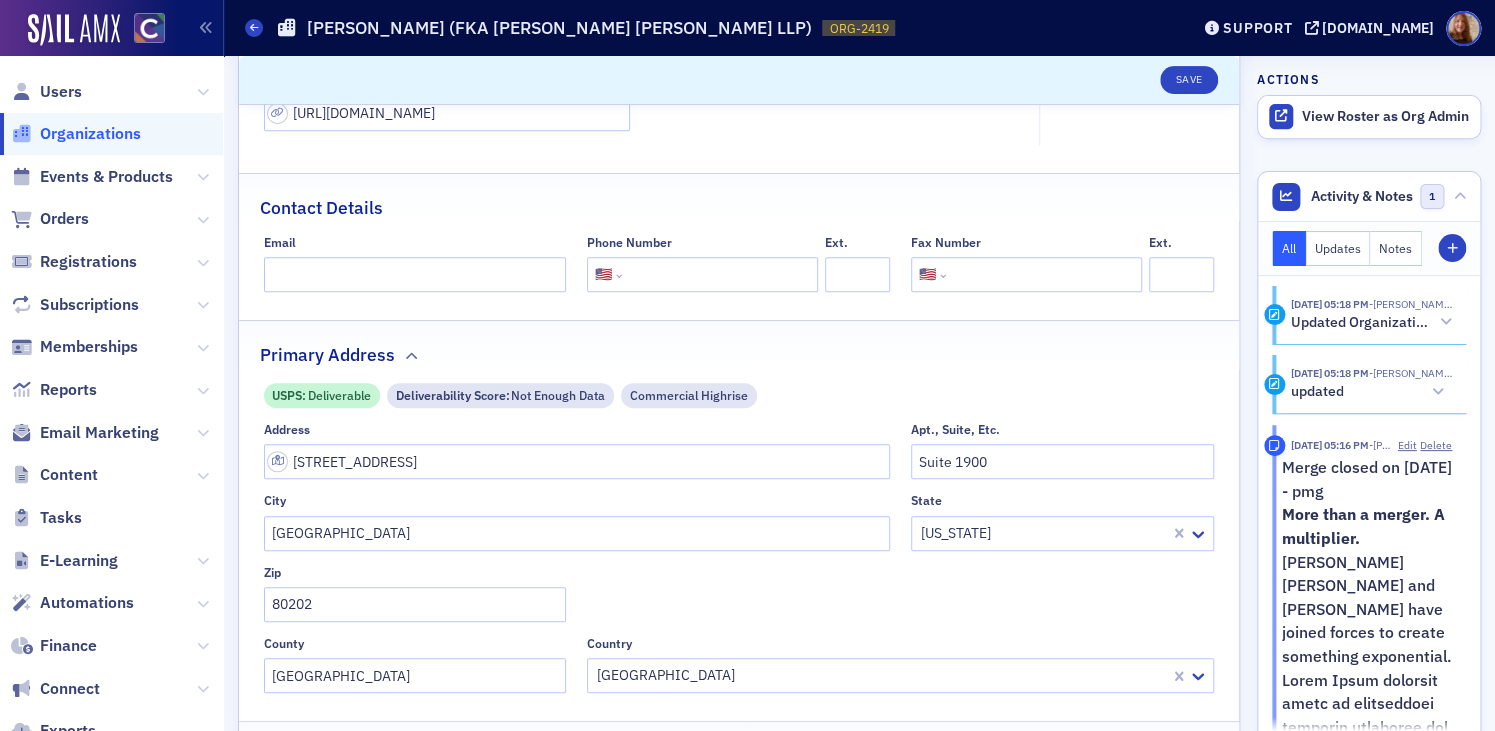 scroll, scrollTop: 416, scrollLeft: 0, axis: vertical 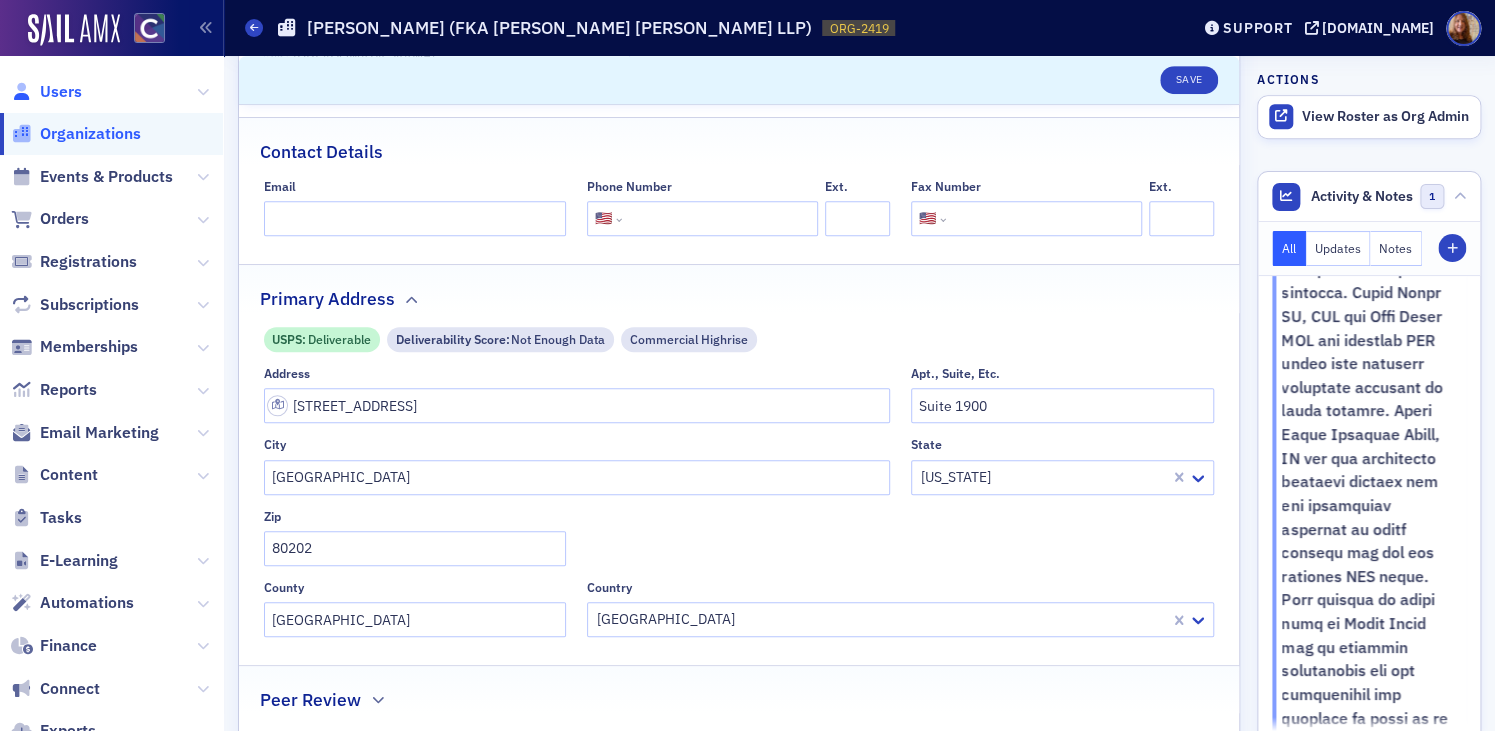 click on "Users" 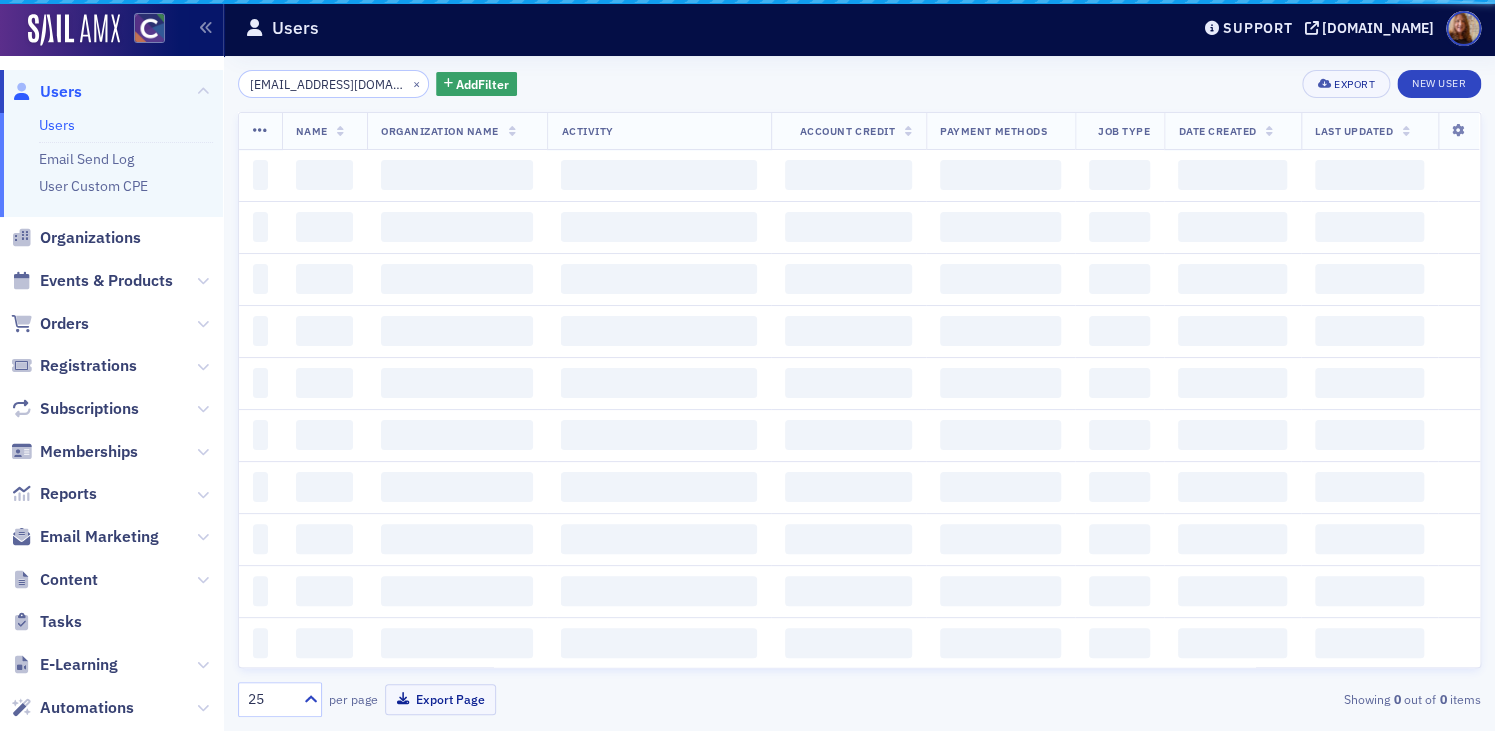 scroll, scrollTop: 0, scrollLeft: 0, axis: both 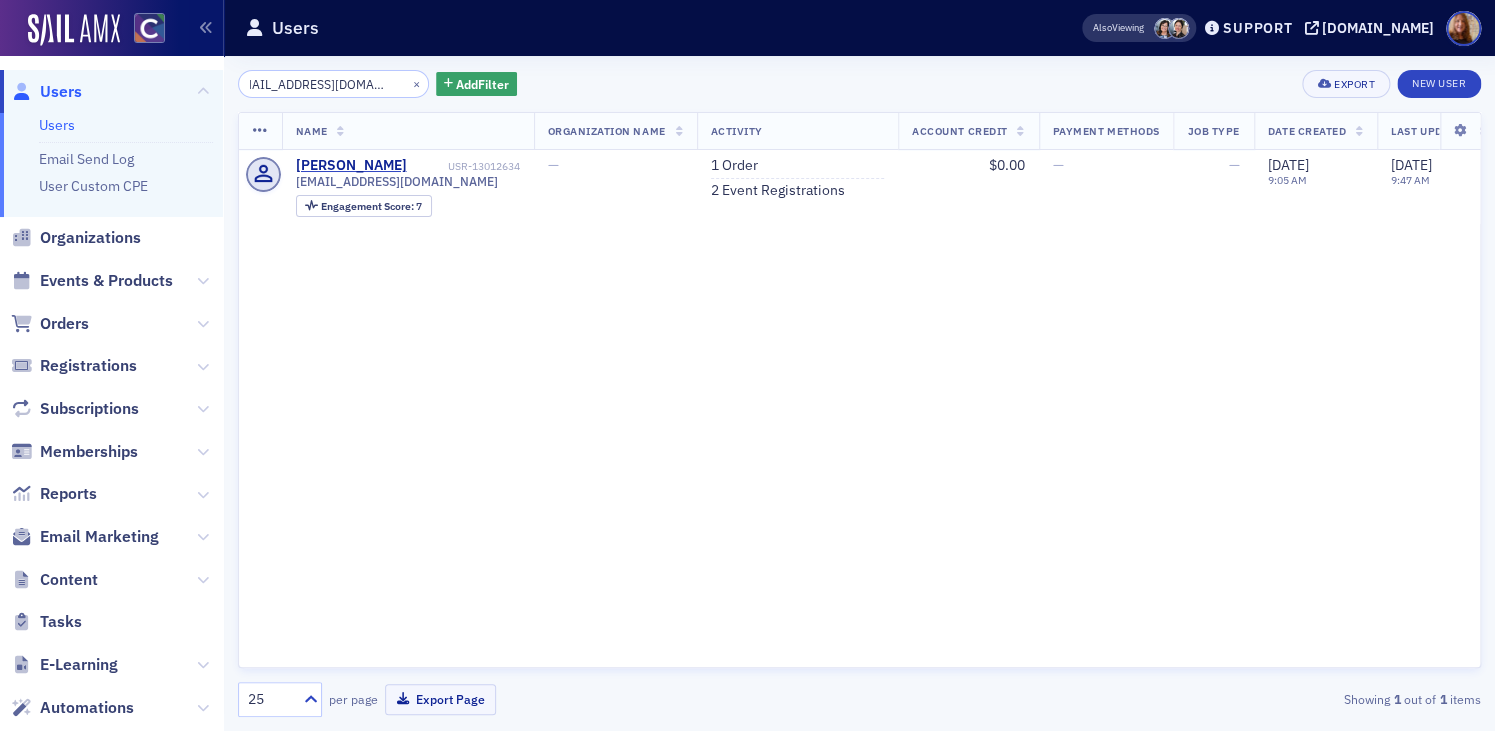 click on "nphillips@biggskofford.com" 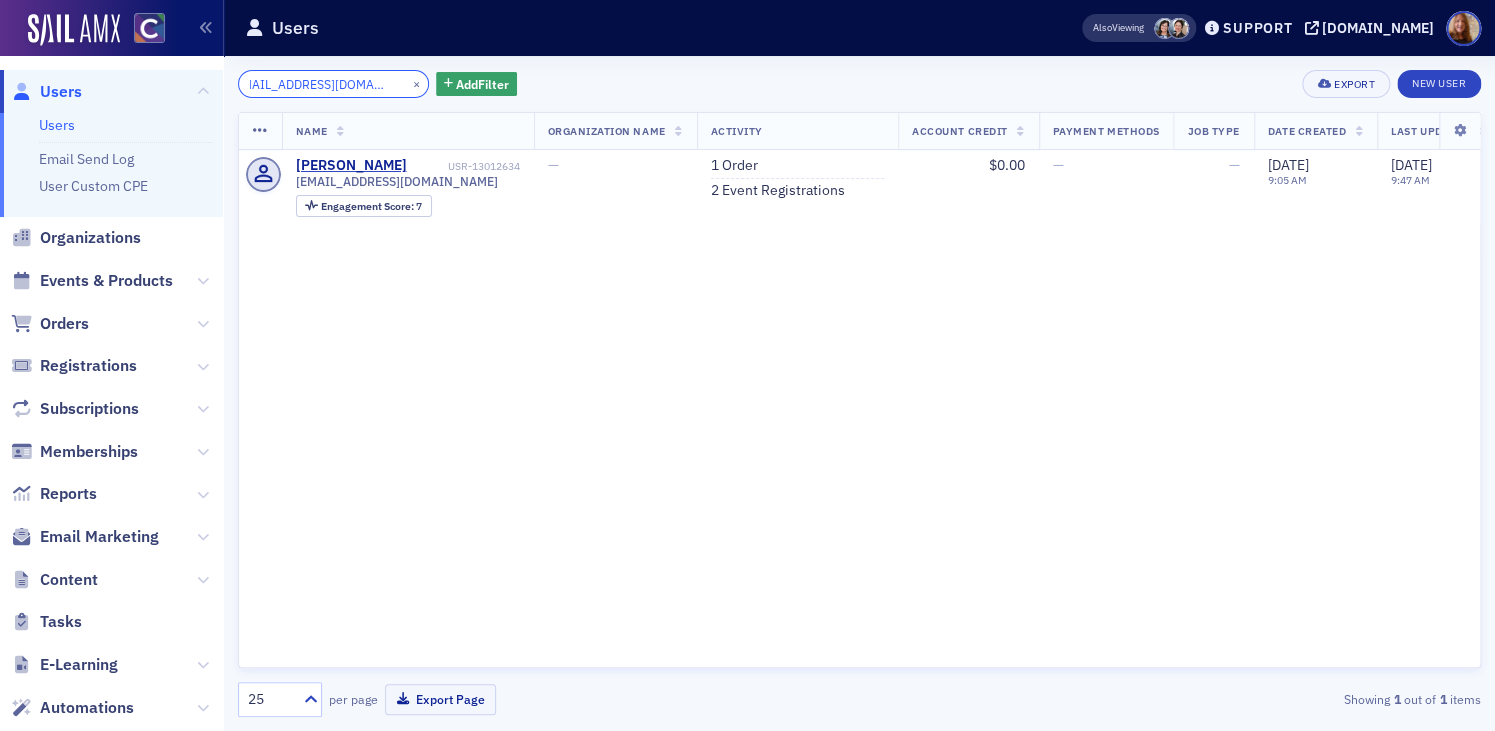 scroll, scrollTop: 0, scrollLeft: 0, axis: both 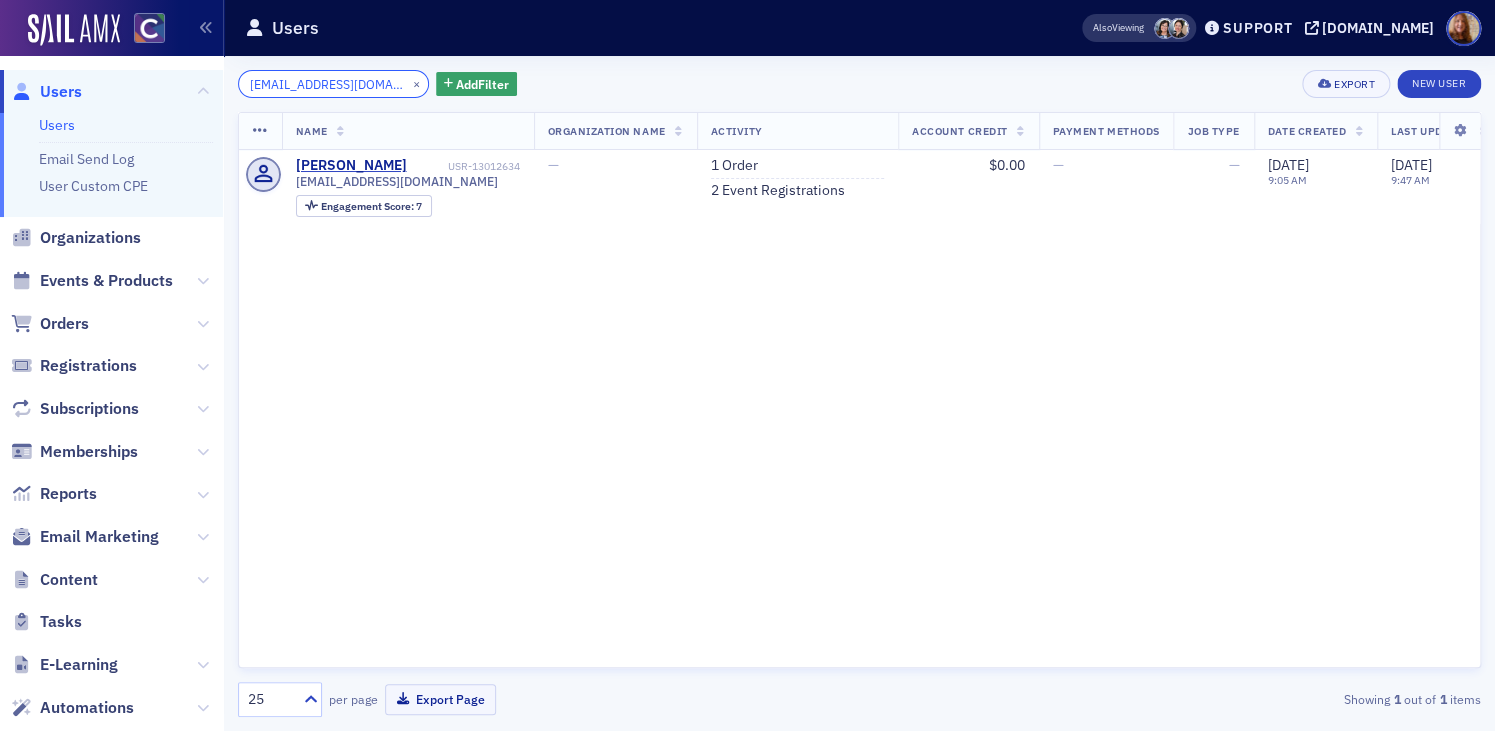 click on "nphillips@biggskofford.com" 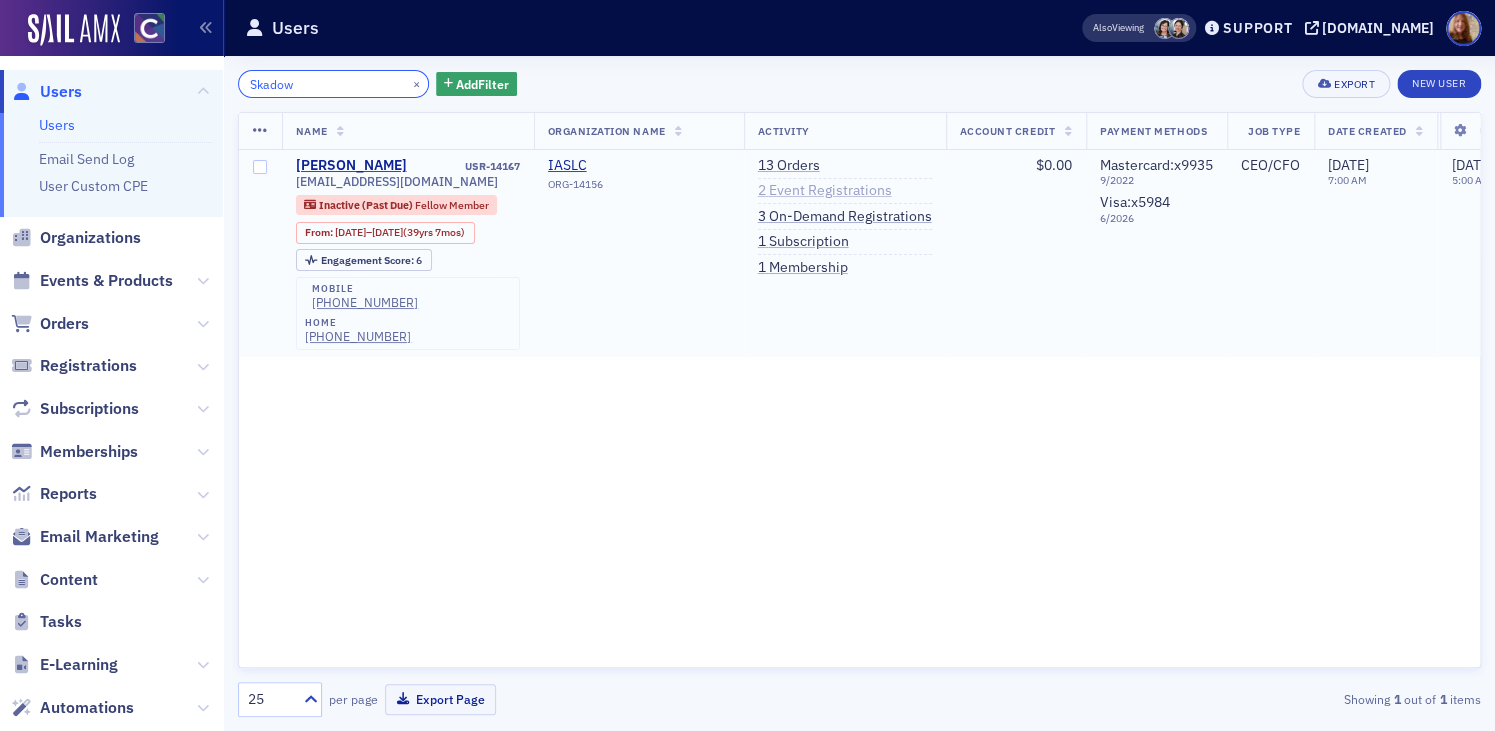 type on "Skadow" 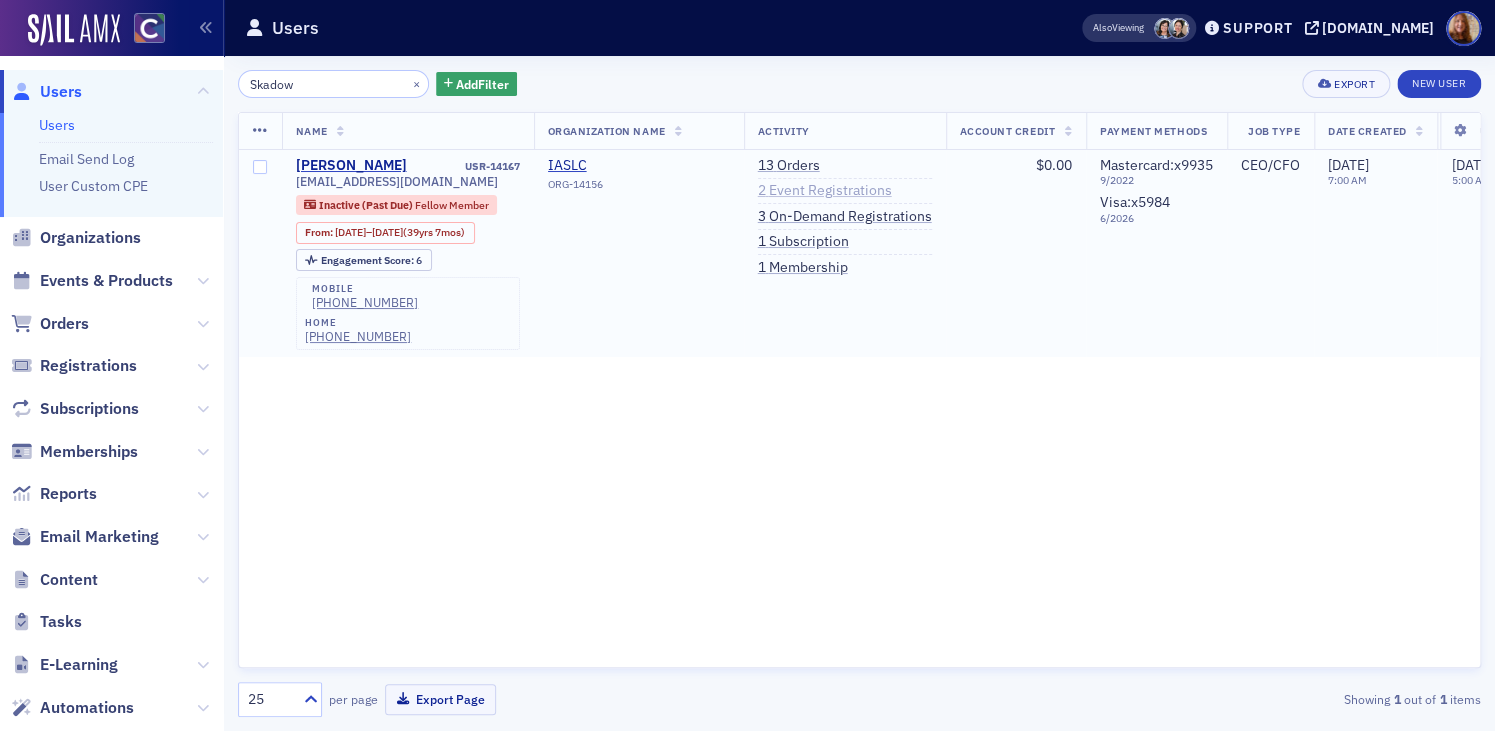 click on "2   Event Registrations" 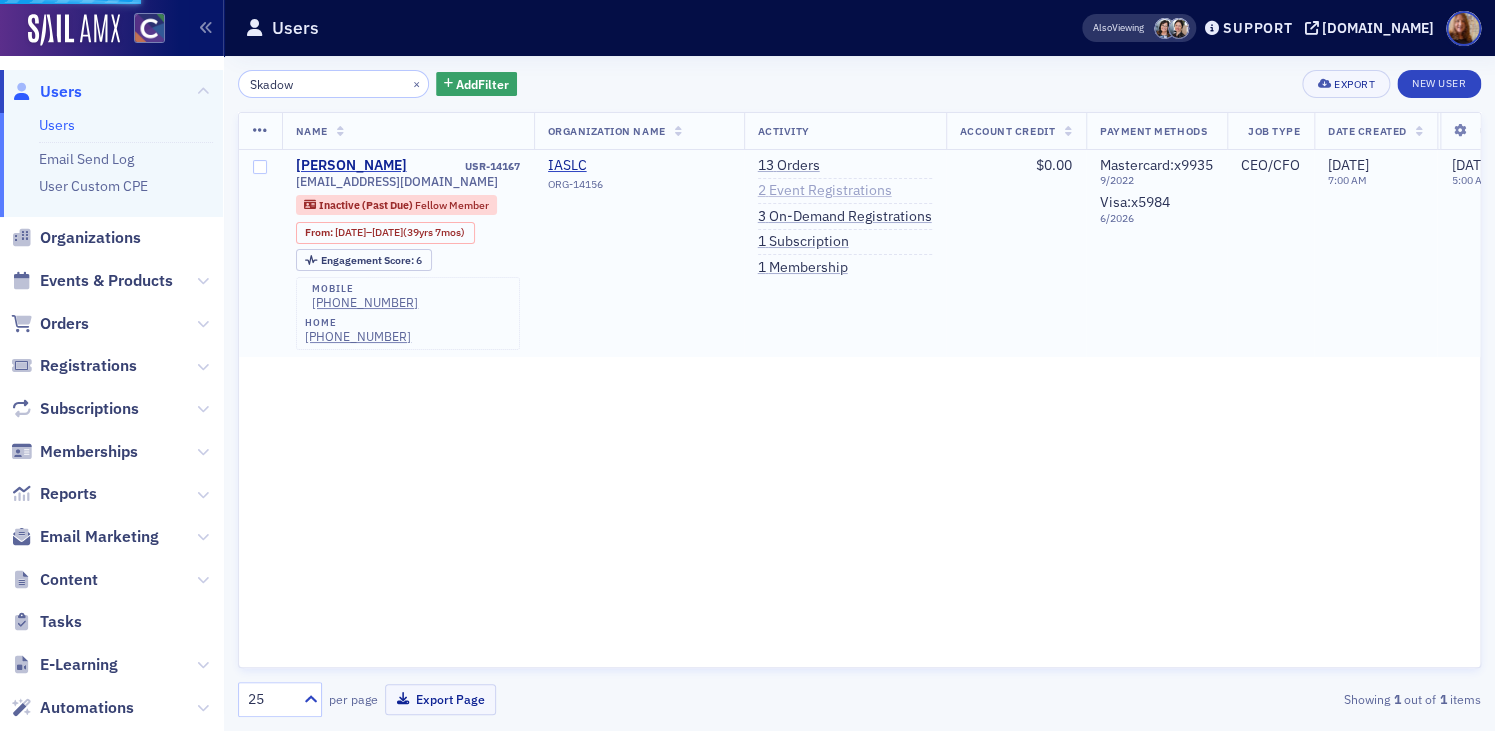 click on "2   Event Registrations" 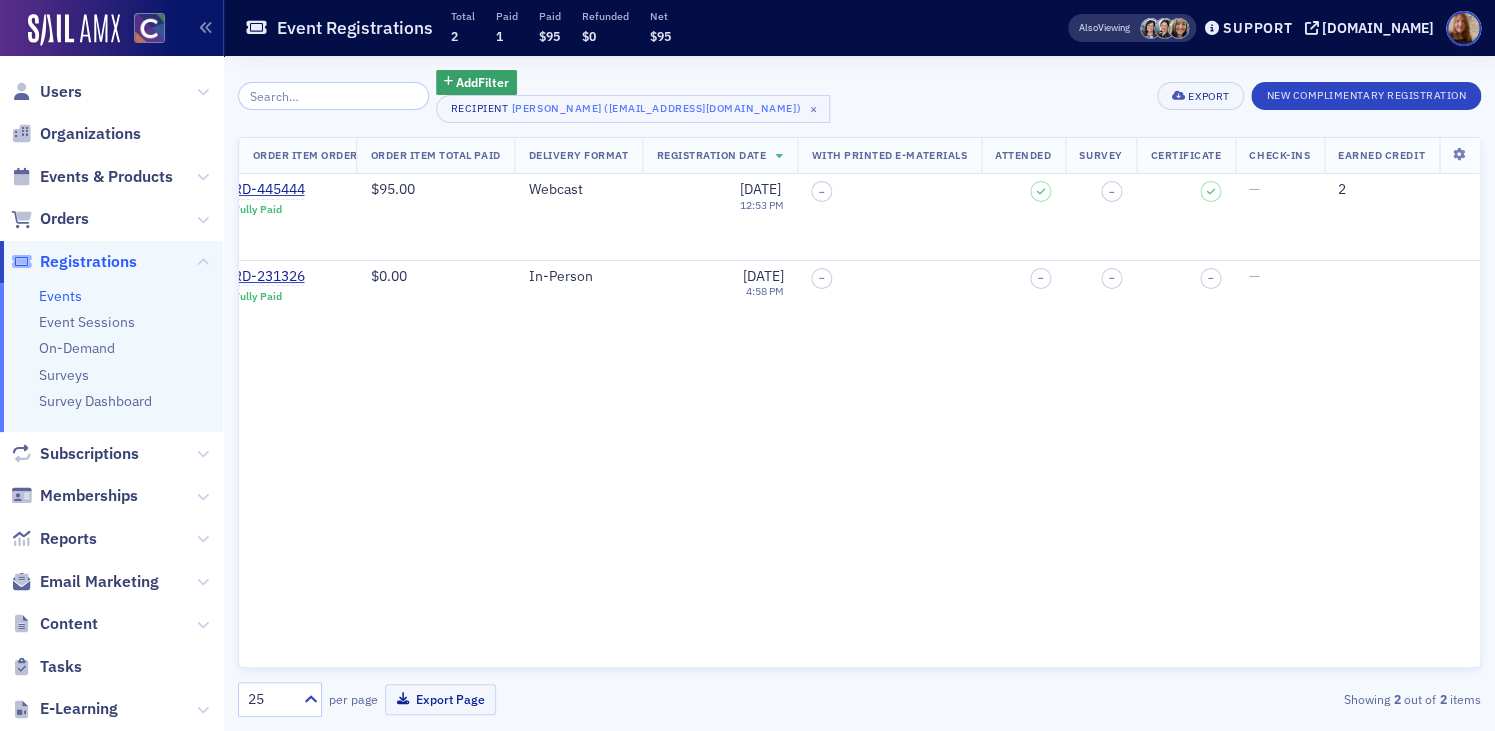 scroll, scrollTop: 0, scrollLeft: 653, axis: horizontal 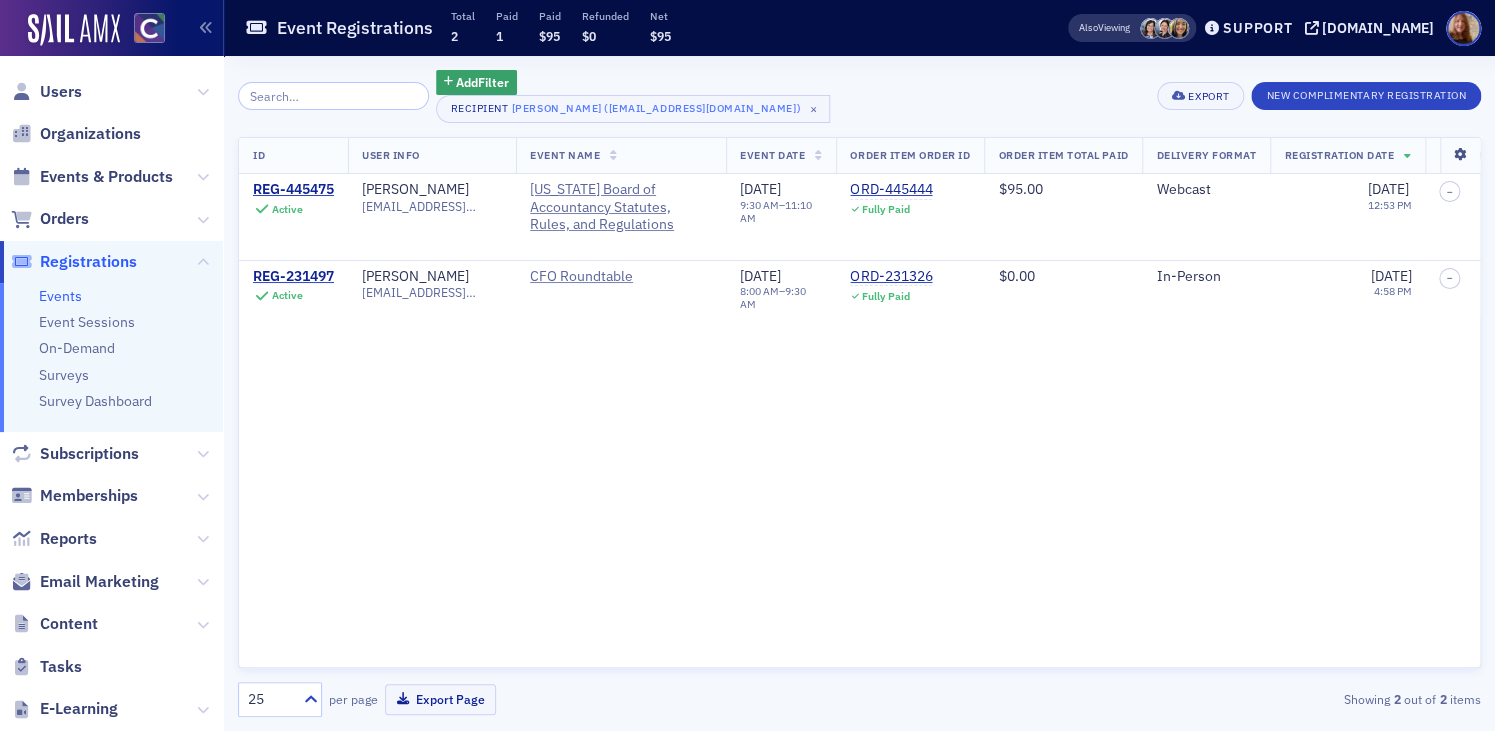 click 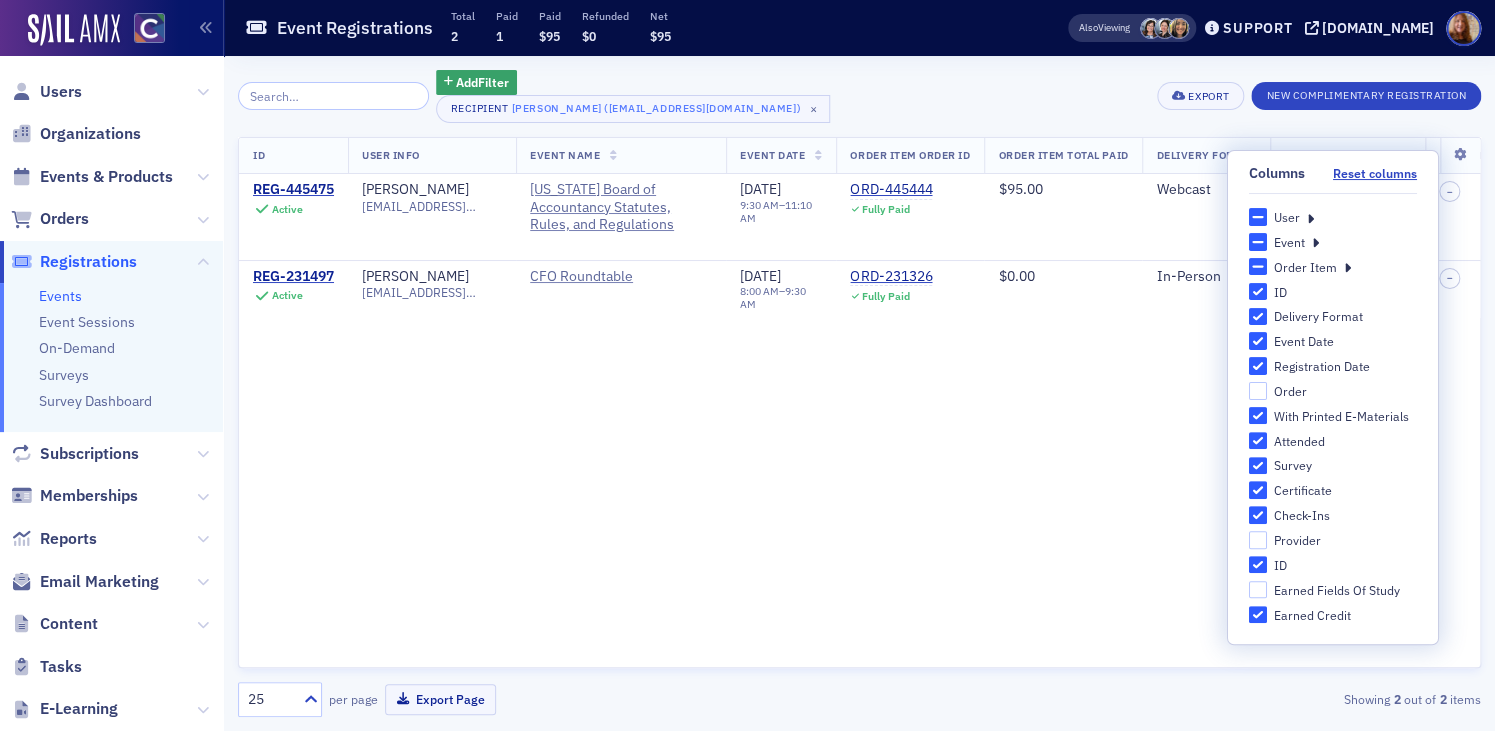 click at bounding box center (1309, 217) 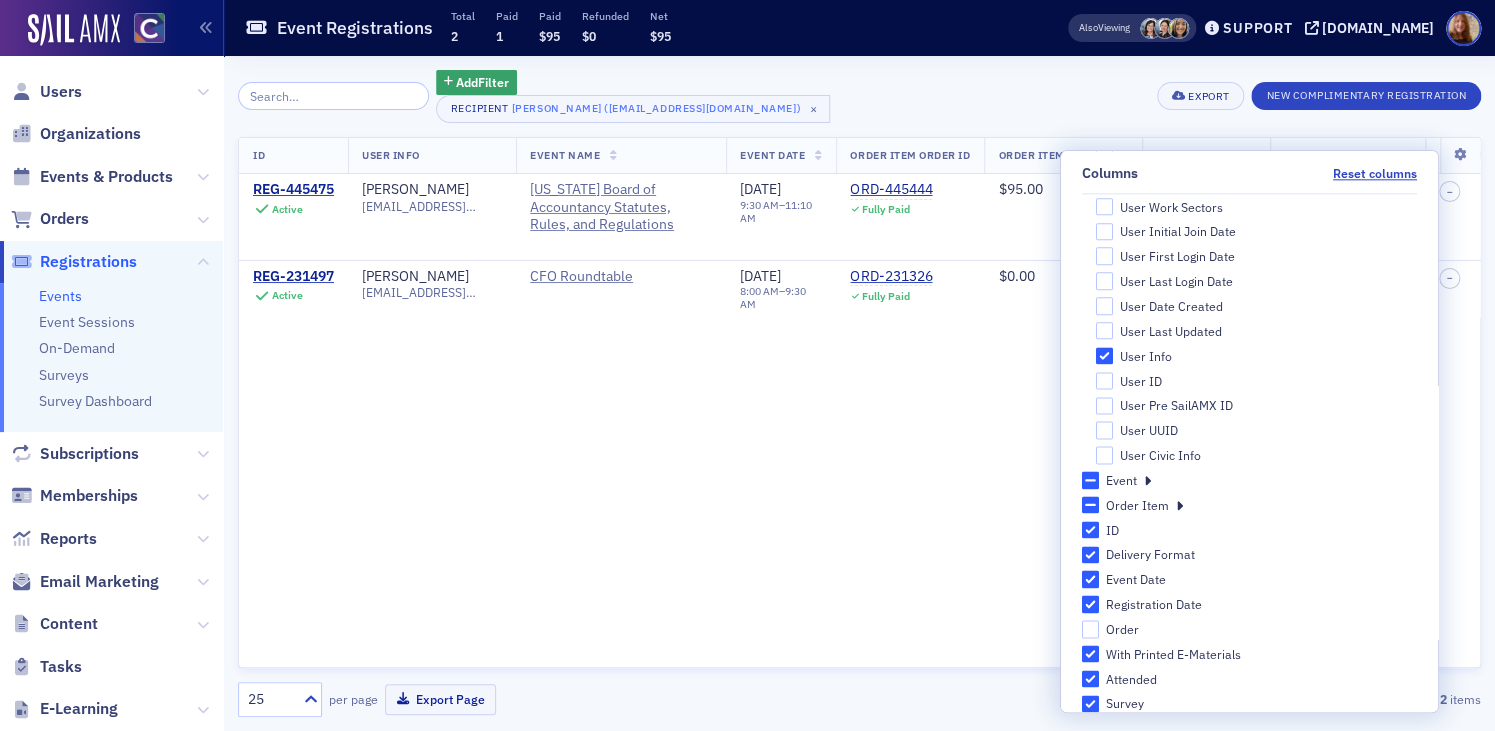 scroll, scrollTop: 1085, scrollLeft: 0, axis: vertical 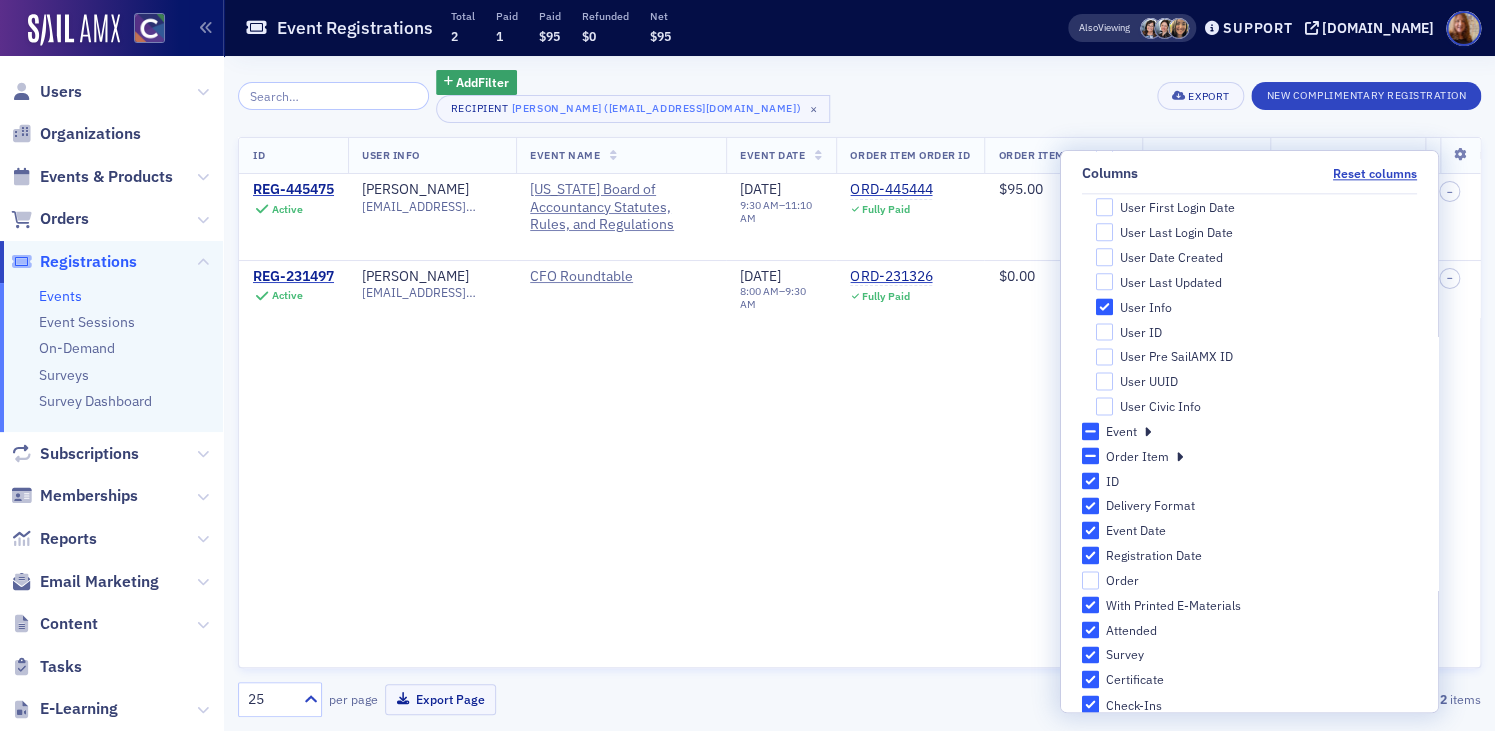 click on "Event" at bounding box center [1249, 431] 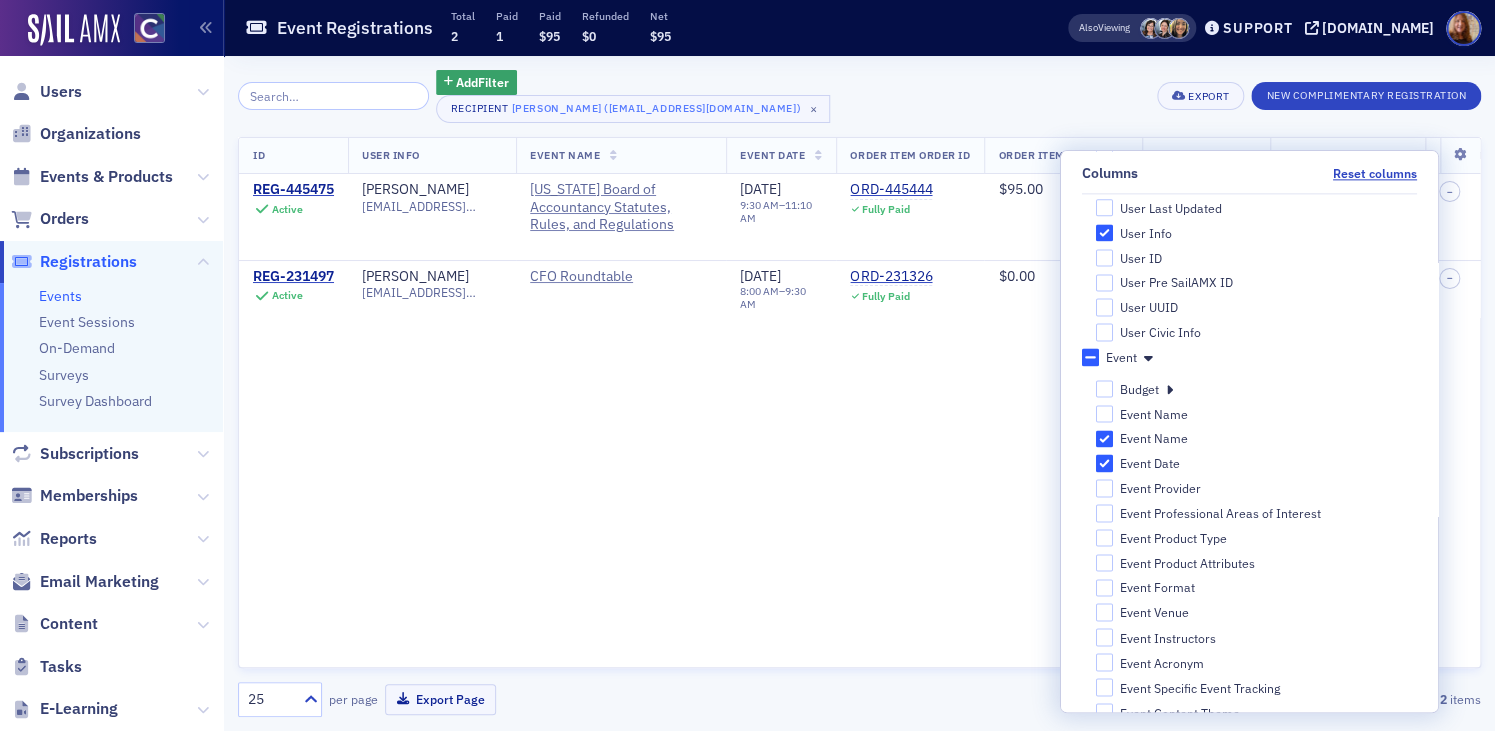 scroll, scrollTop: 325, scrollLeft: 0, axis: vertical 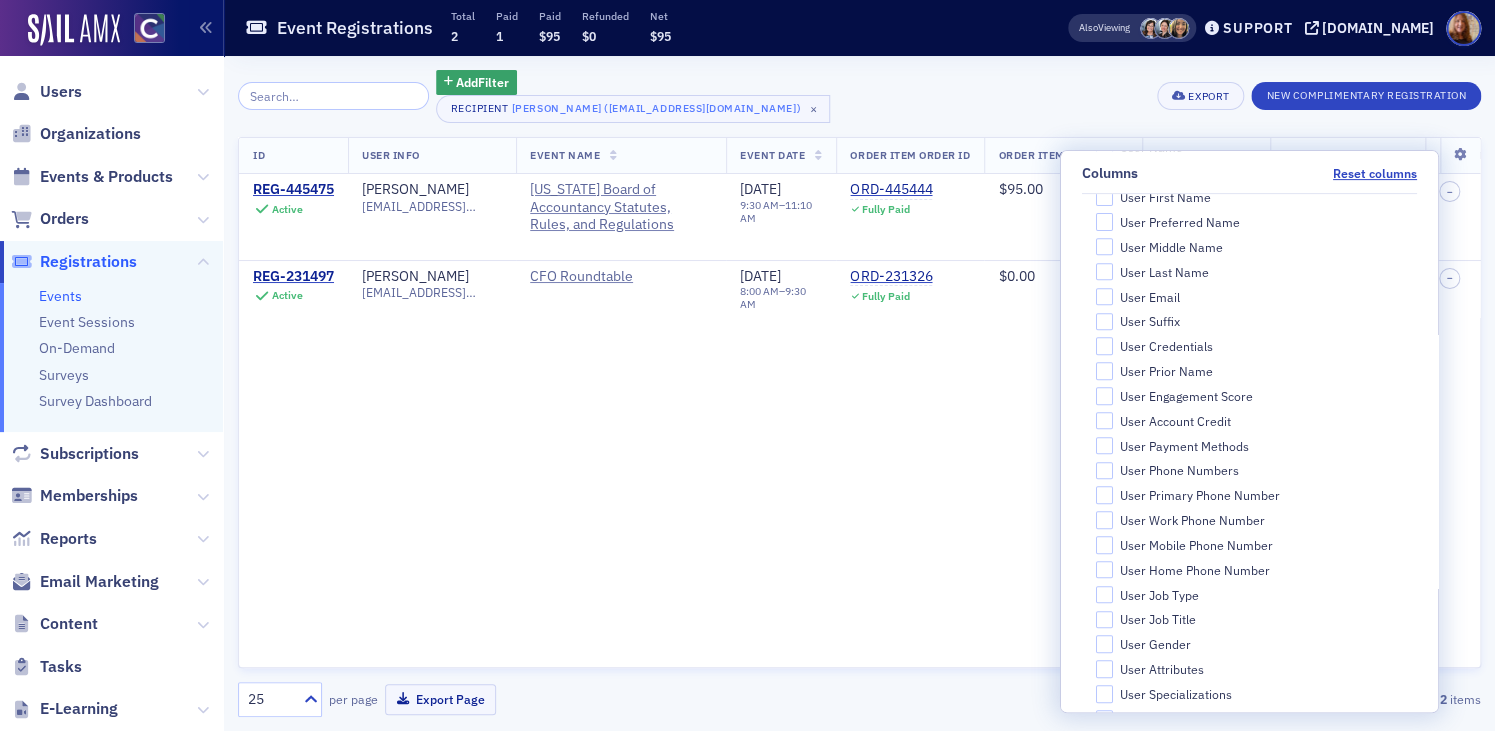 click on "ID   User Info   Event Name   Event Date   Order Item Order ID   Order Item Total Paid   Delivery Format   Registration Date   With Printed E-Materials   Attended   Survey   Certificate   Check-Ins   Earned Credit   REG-445475 Active John Skadow jskadow@yahoo.com Colorado Board of Accountancy Statutes, Rules, and Regulations EVT-47752 Event  Page 6/23/2021 9:30 AM  –  11:10 AM ORD-445444 Fully Paid $95.00 Webcast 6/15/2021 12:53 PM – – — 2 REG-231497 Active John Skadow jskadow@yahoo.com CFO Roundtable EVT-39063 Event  Page 7/27/2018 8:00 AM  –  9:30 AM ORD-231326 Fully Paid $0.00 In-Person 7/11/2018 4:58 PM – – – – —" 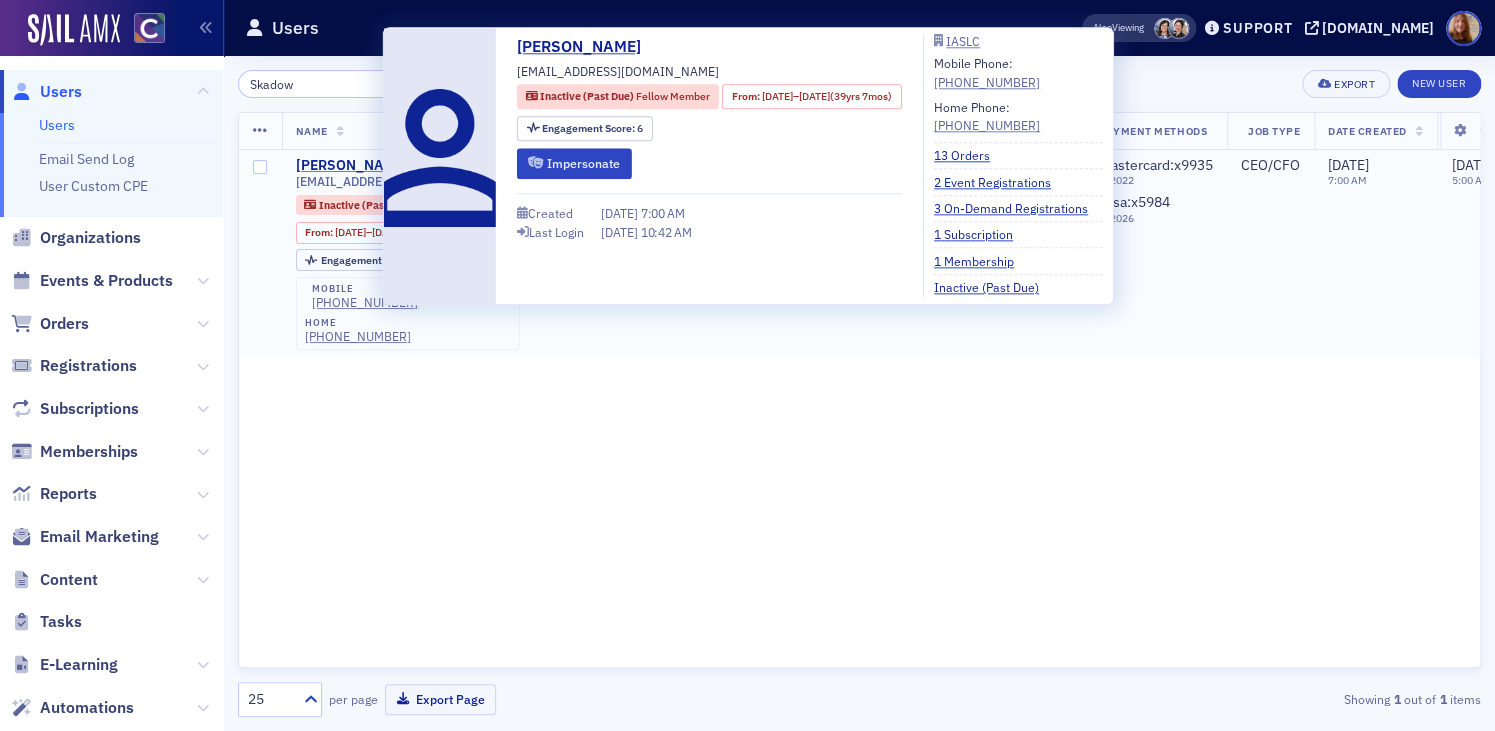 click on "John Skadow" 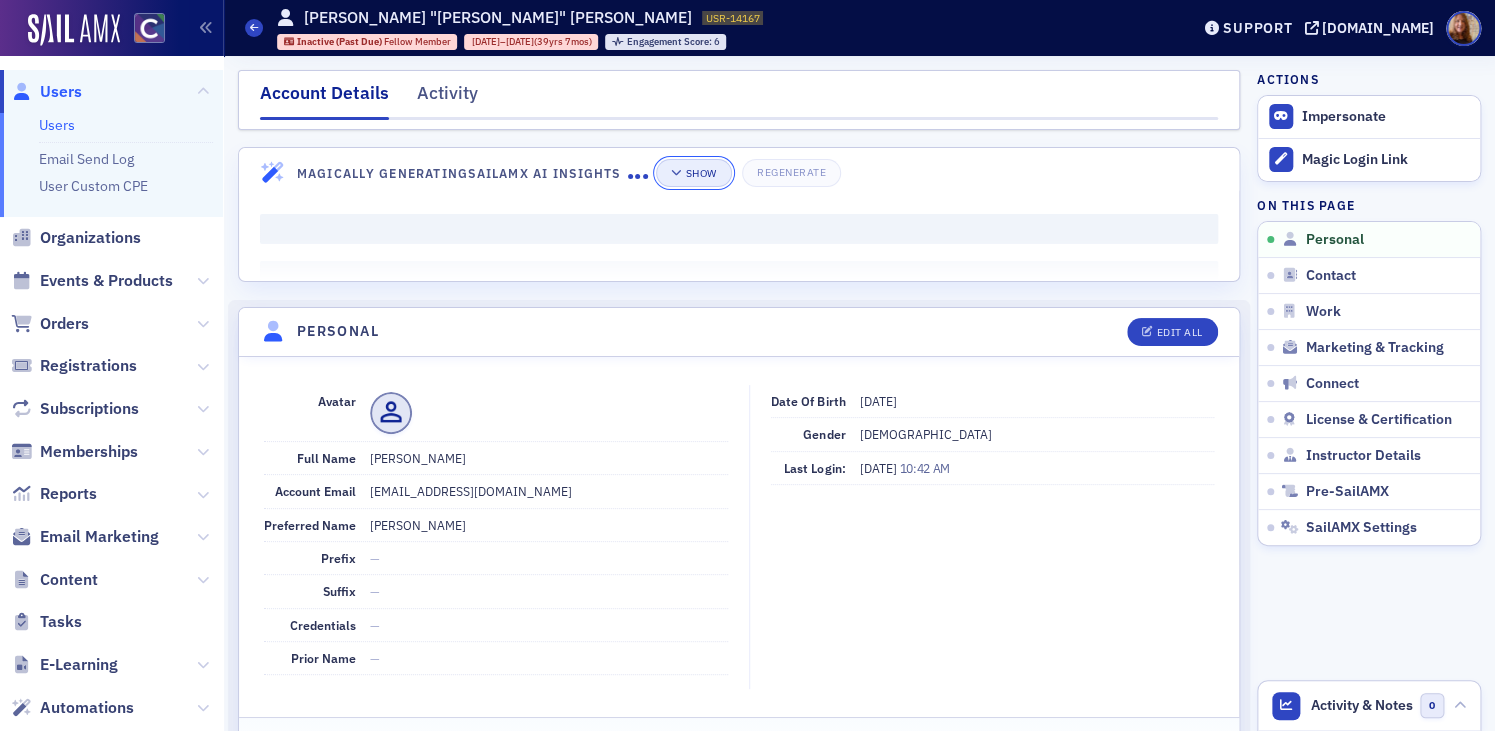click on "Show" 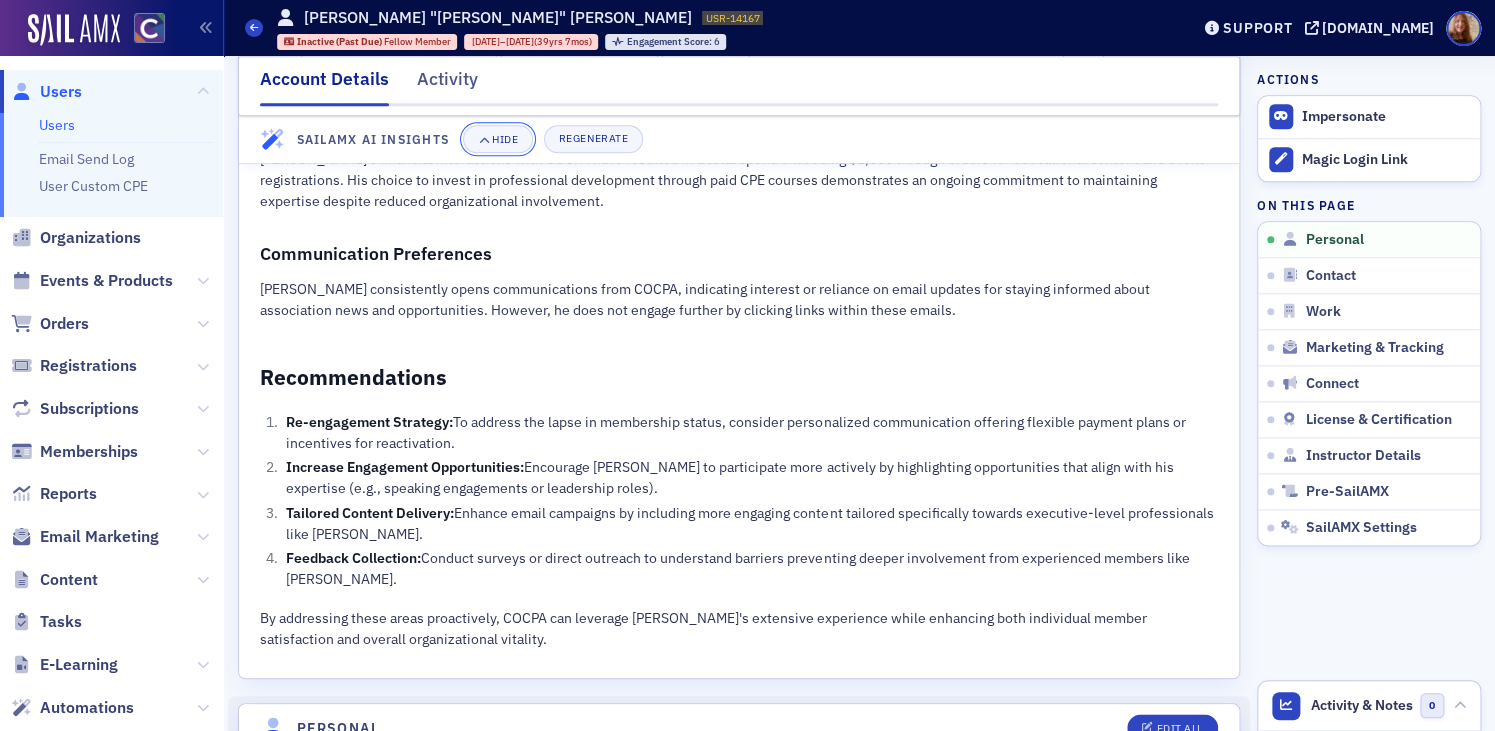 scroll, scrollTop: 0, scrollLeft: 0, axis: both 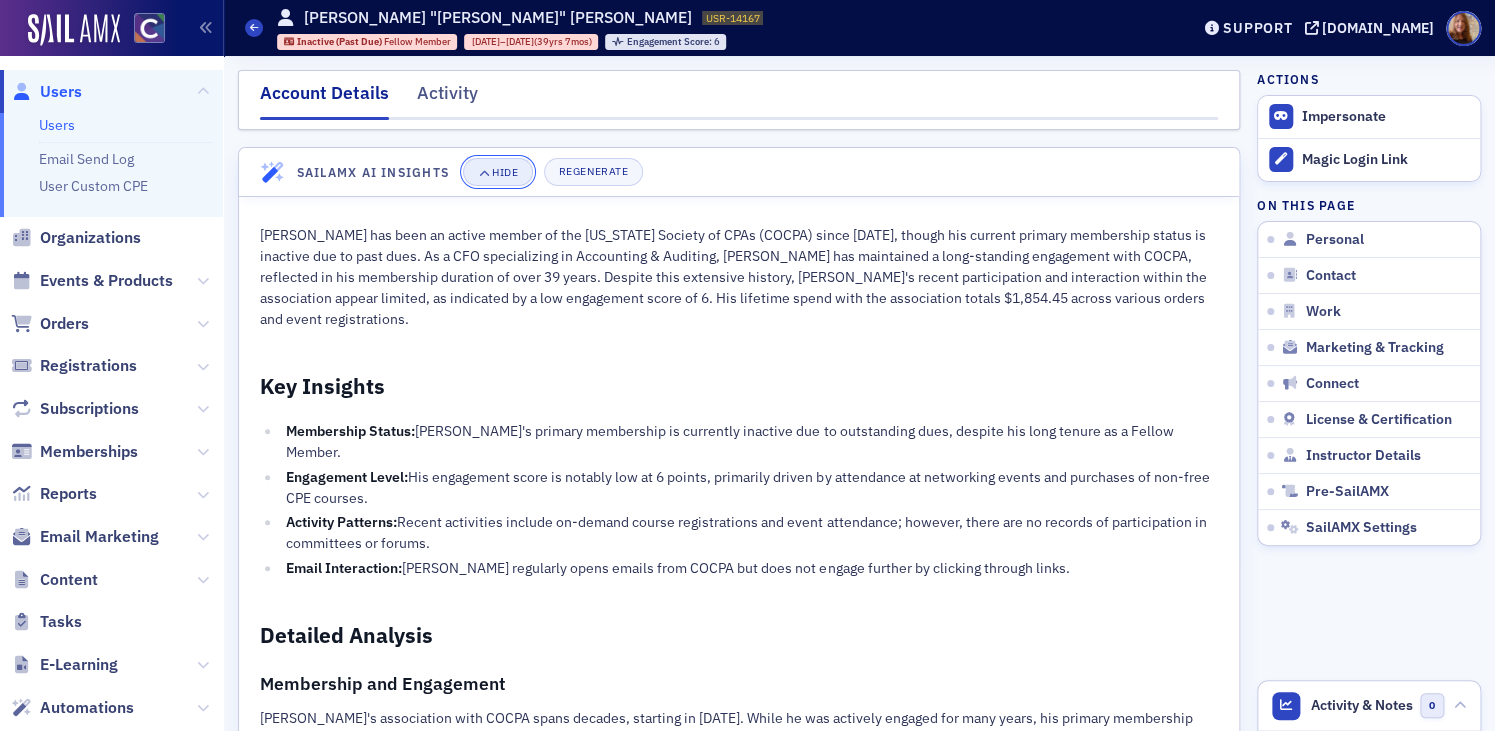 click on "Hide" 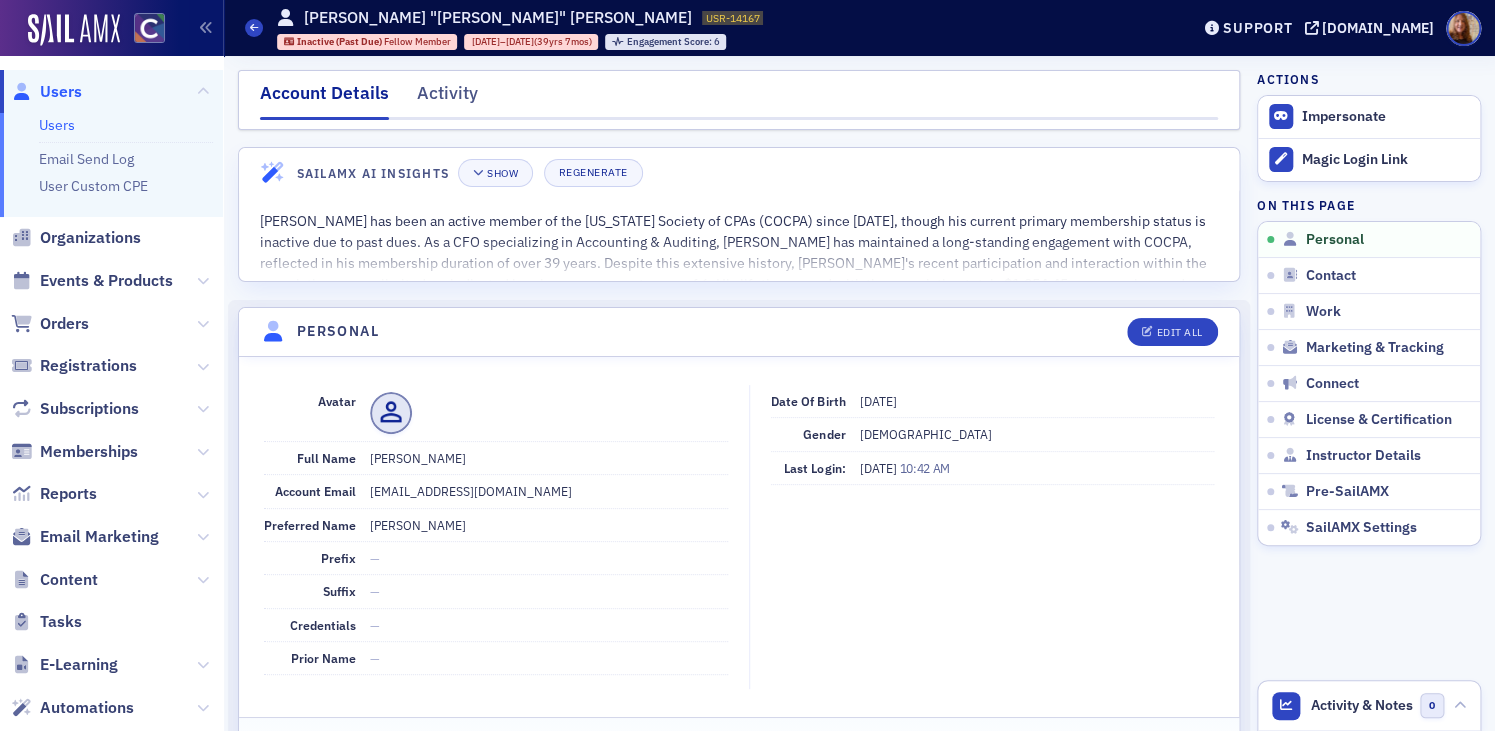 click on "Users" 